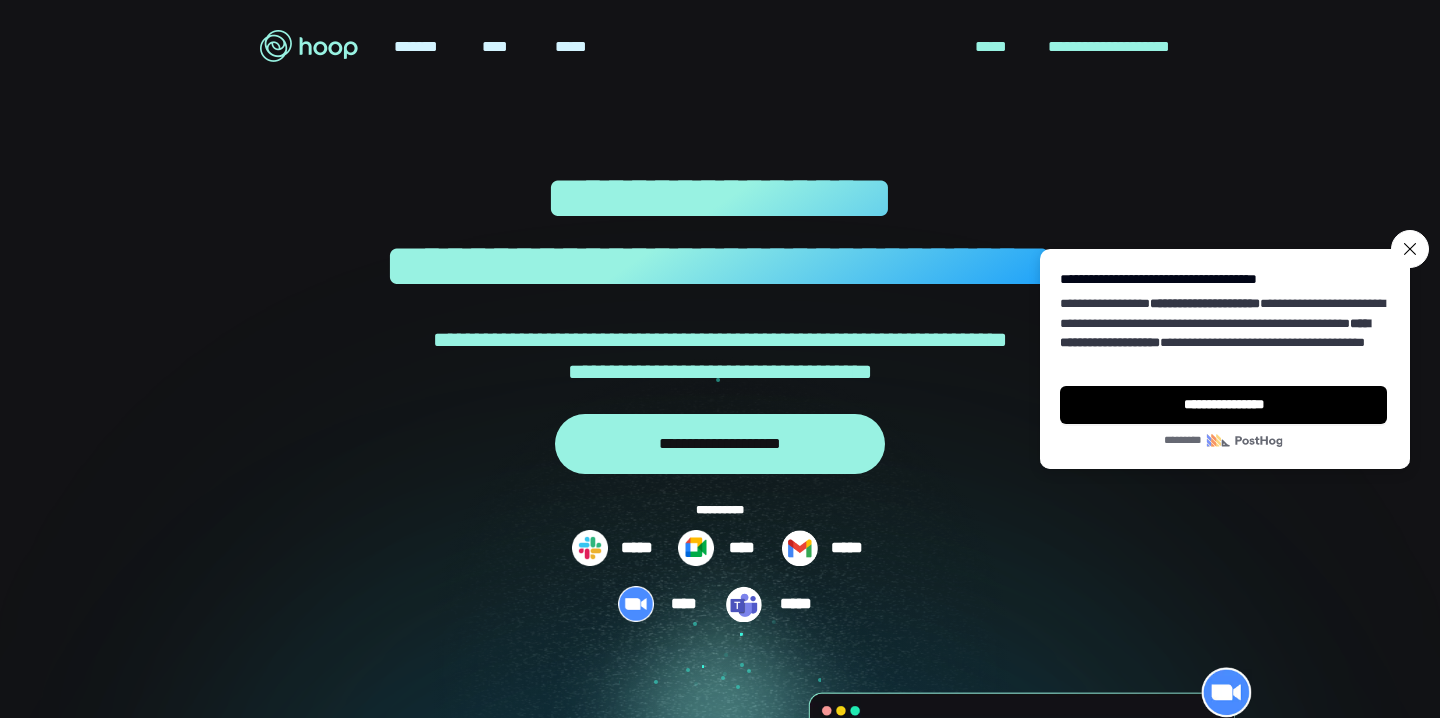 scroll, scrollTop: 0, scrollLeft: 0, axis: both 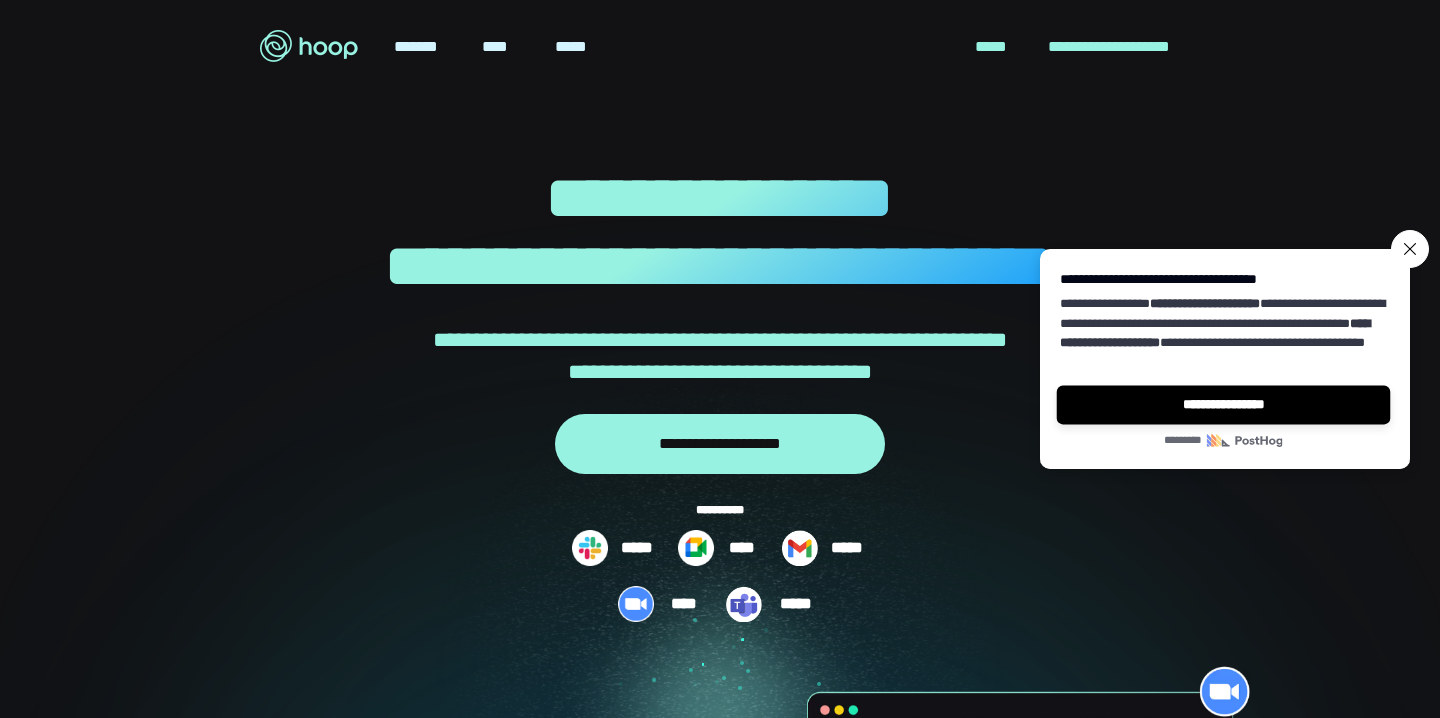 click on "**********" at bounding box center [1224, 405] 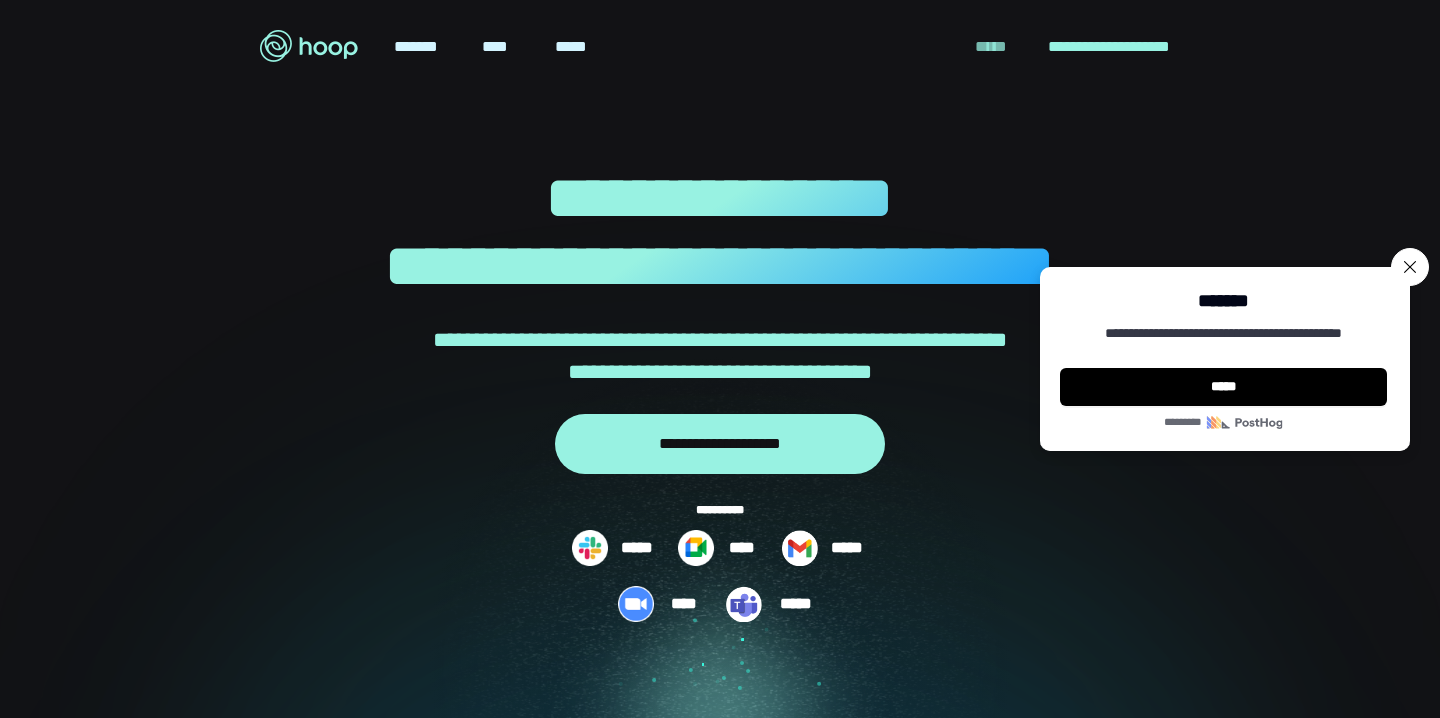click on "*****" at bounding box center (991, 47) 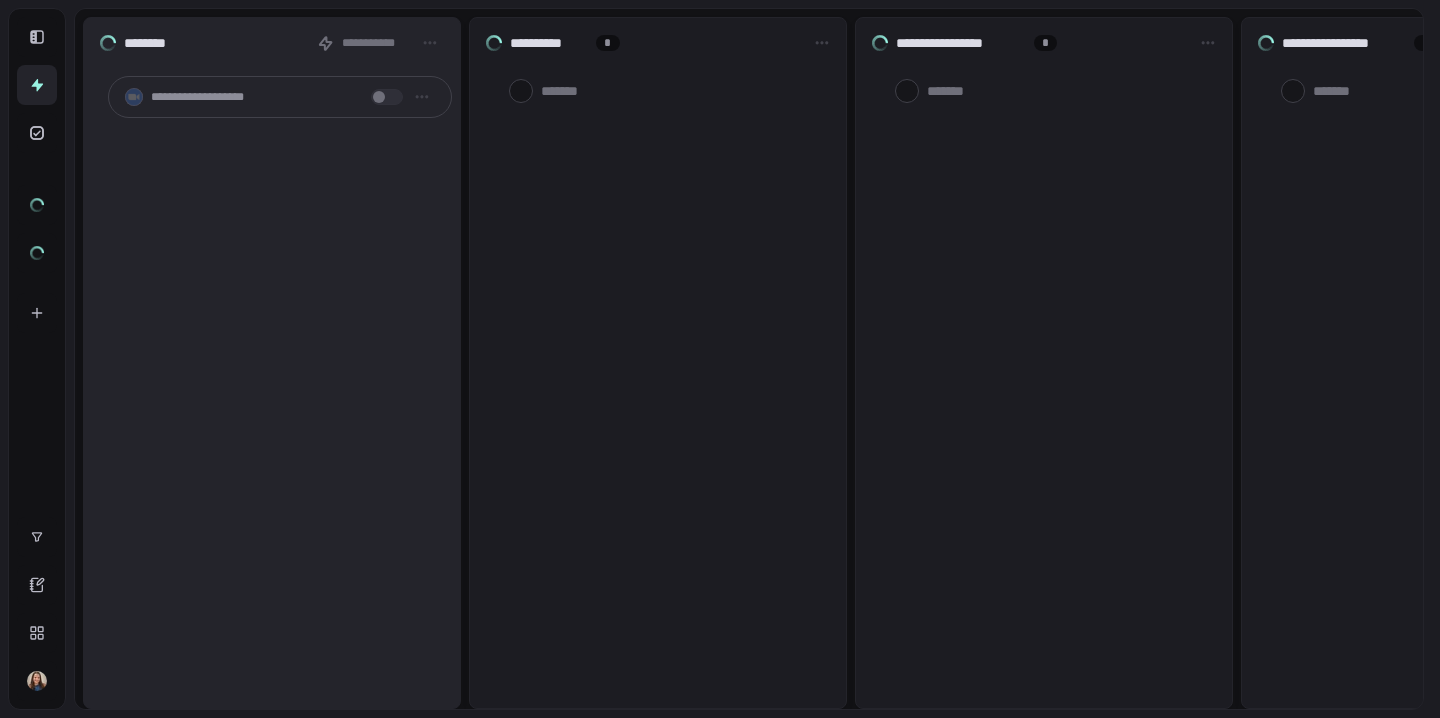 scroll, scrollTop: 0, scrollLeft: 0, axis: both 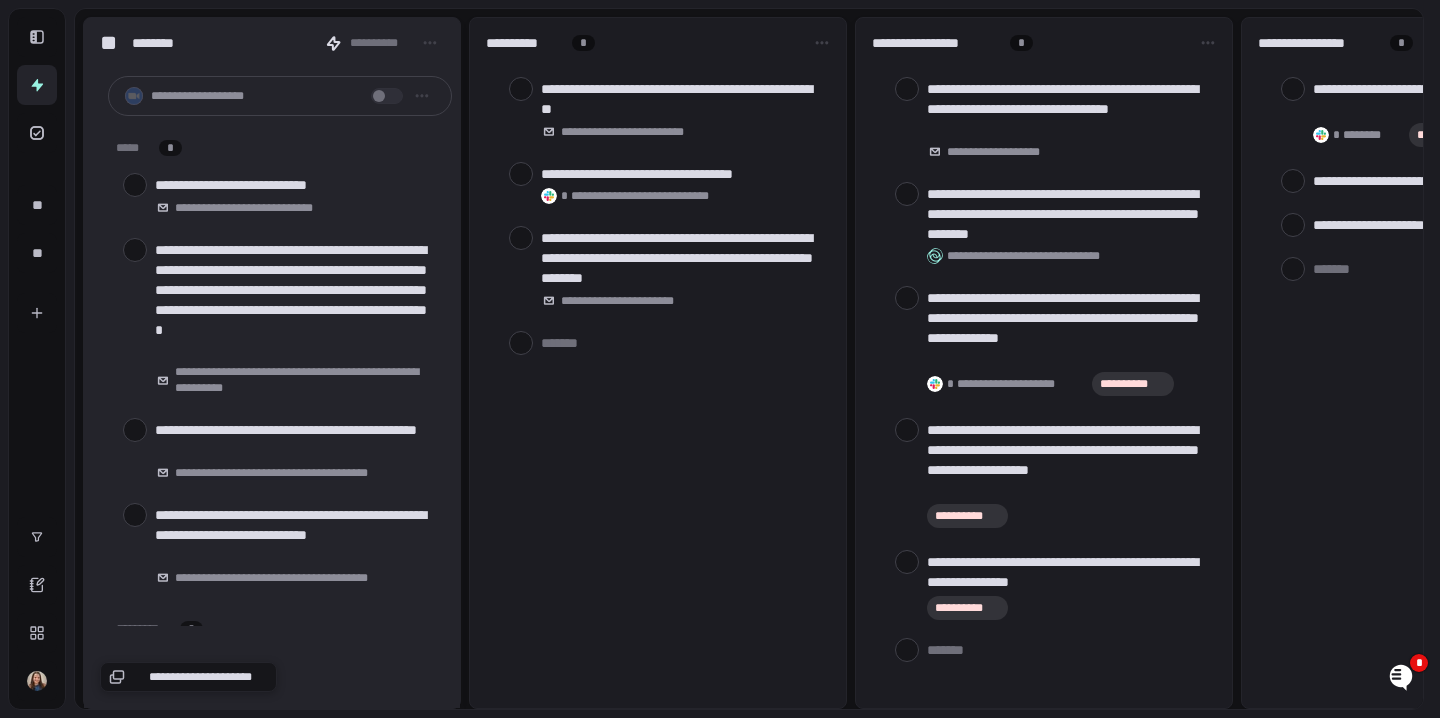 click on "**********" at bounding box center (200, 677) 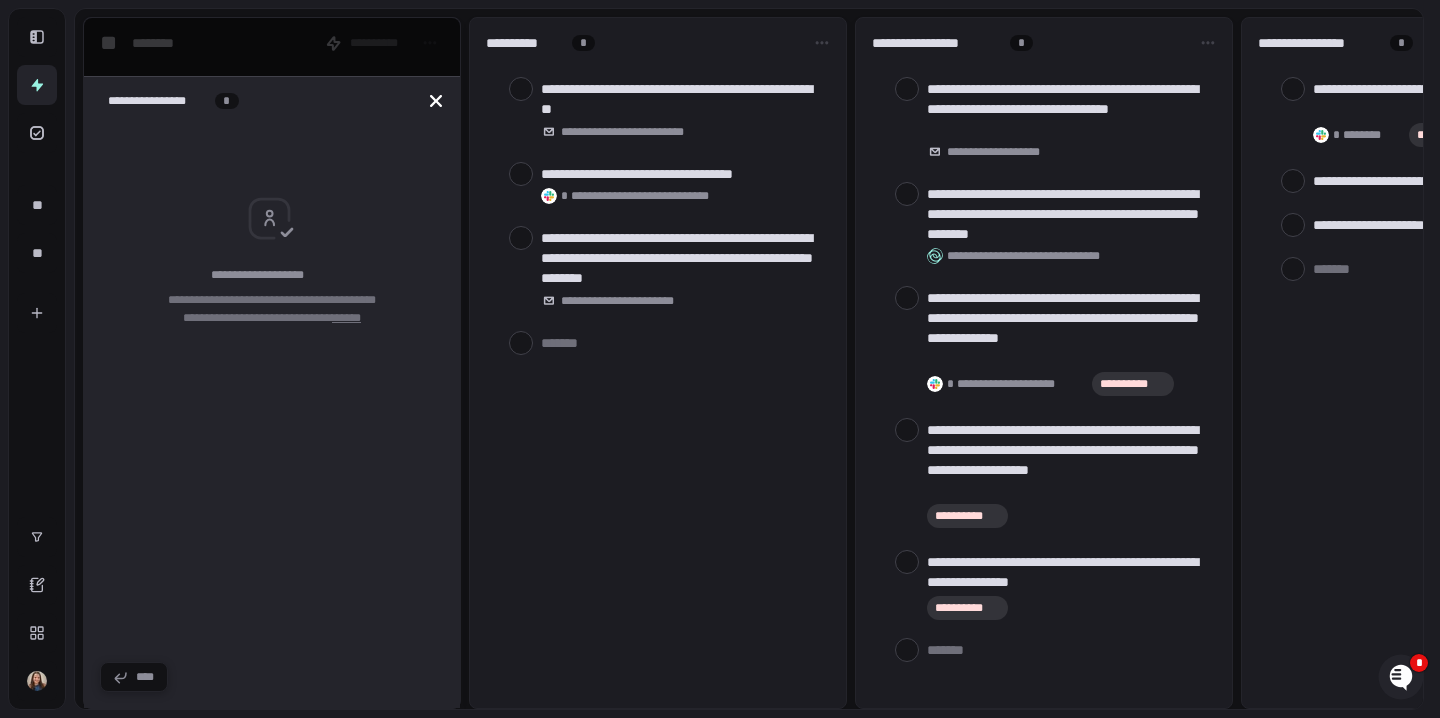 click 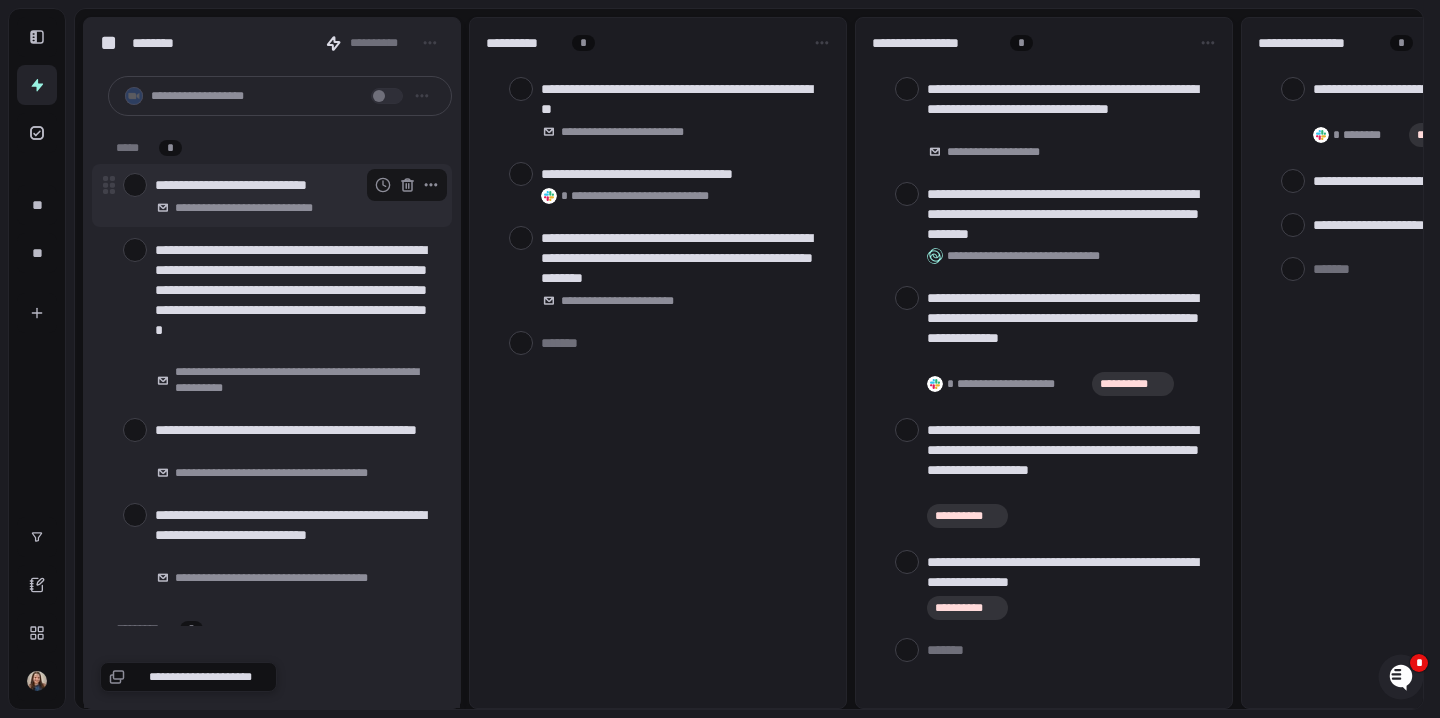 click at bounding box center (135, 185) 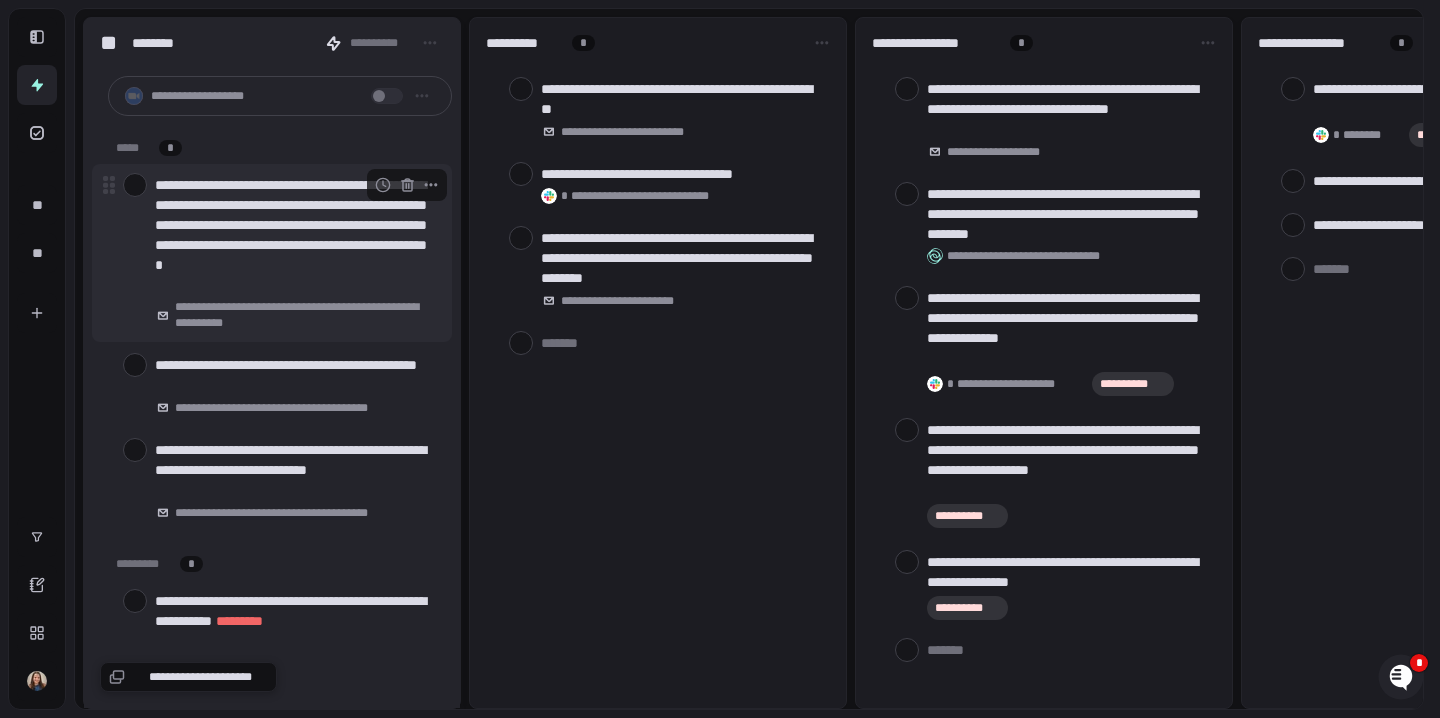 click at bounding box center (135, 185) 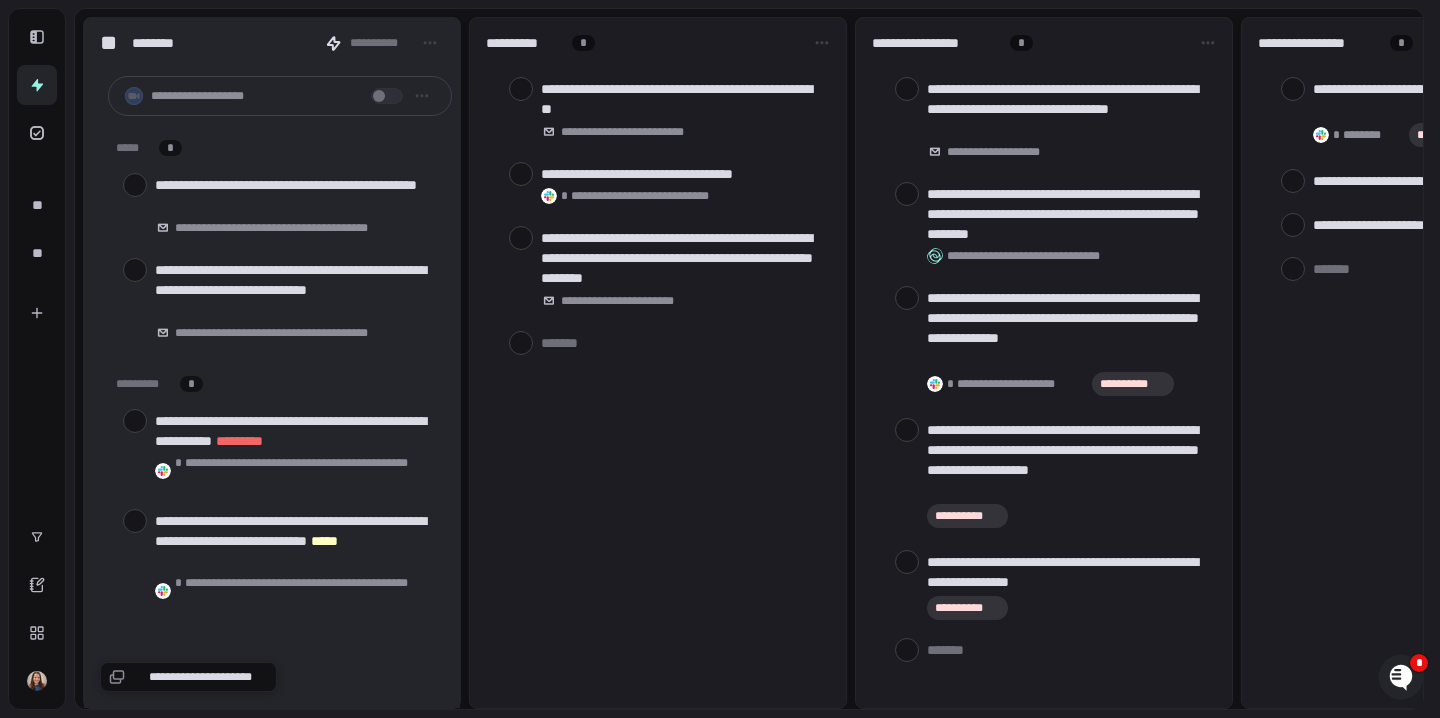click at bounding box center (135, 185) 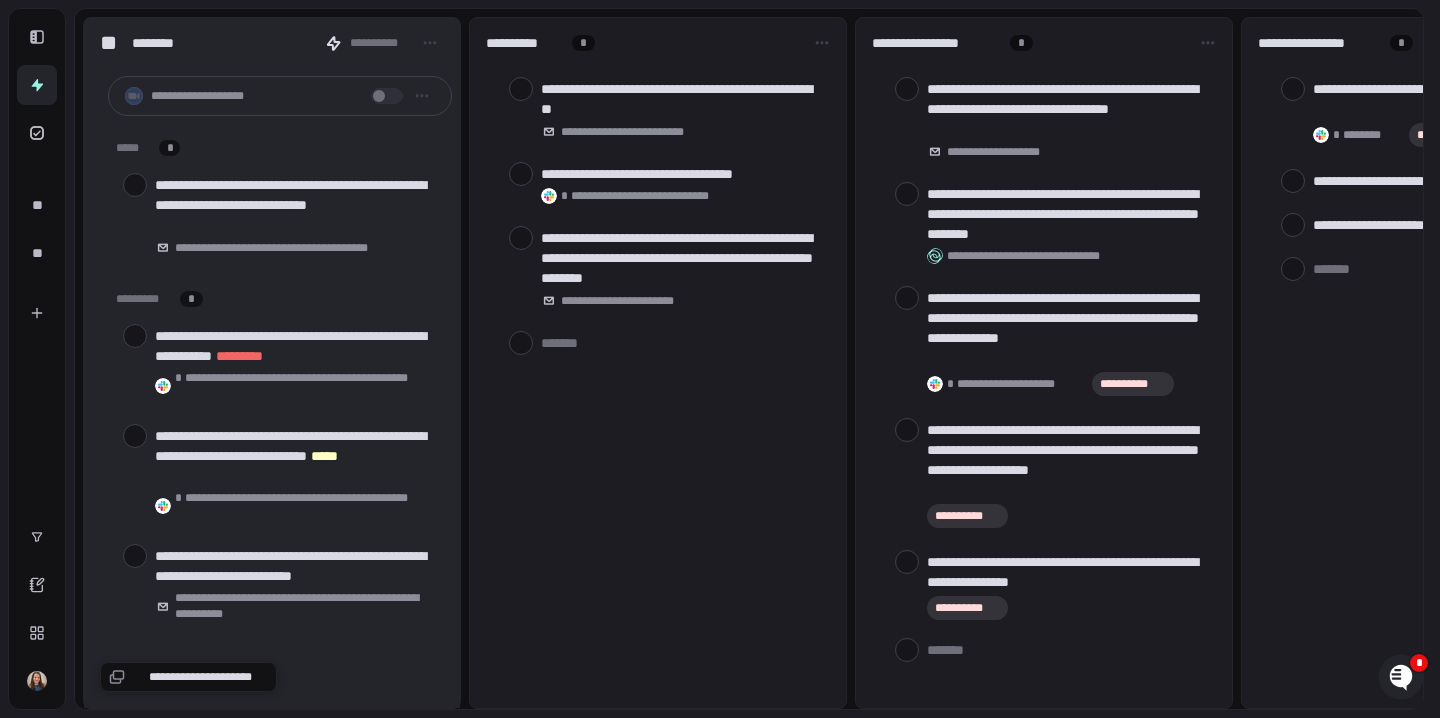 click at bounding box center (135, 185) 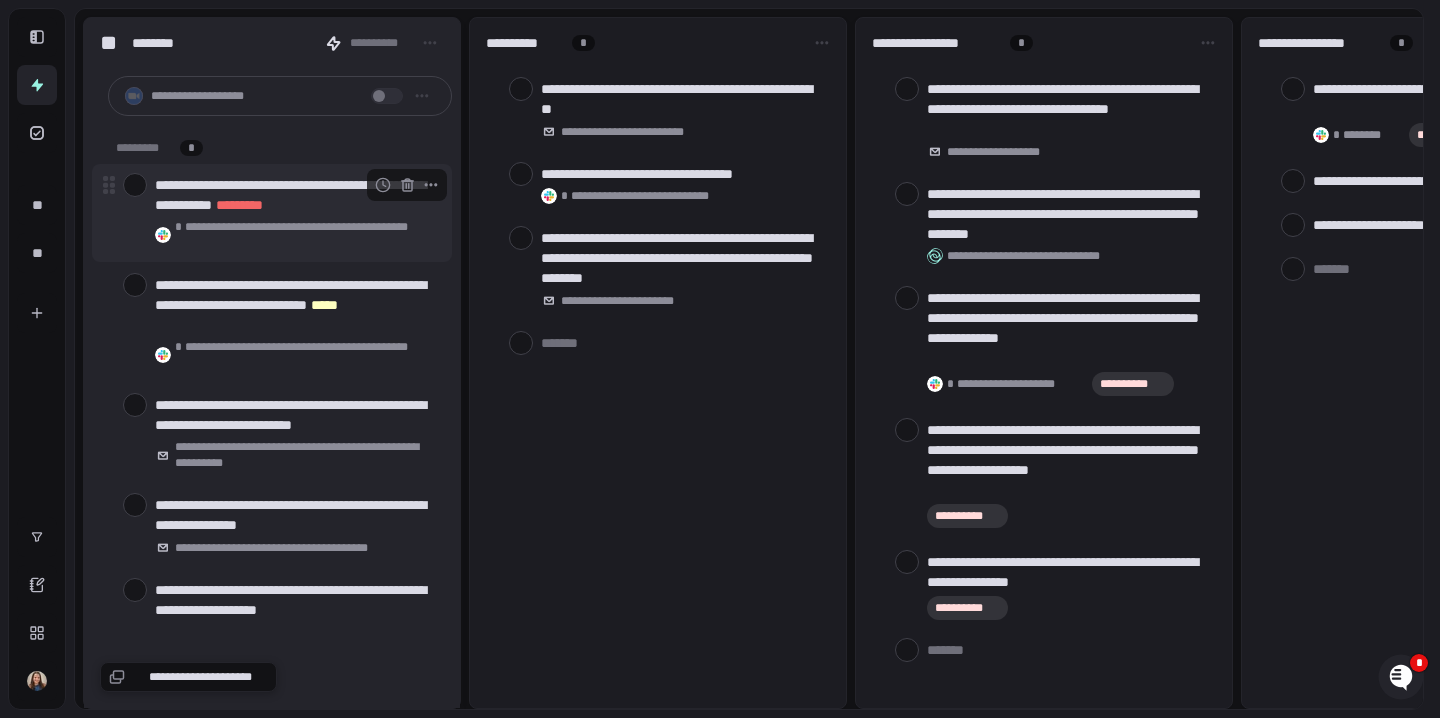 click at bounding box center (135, 185) 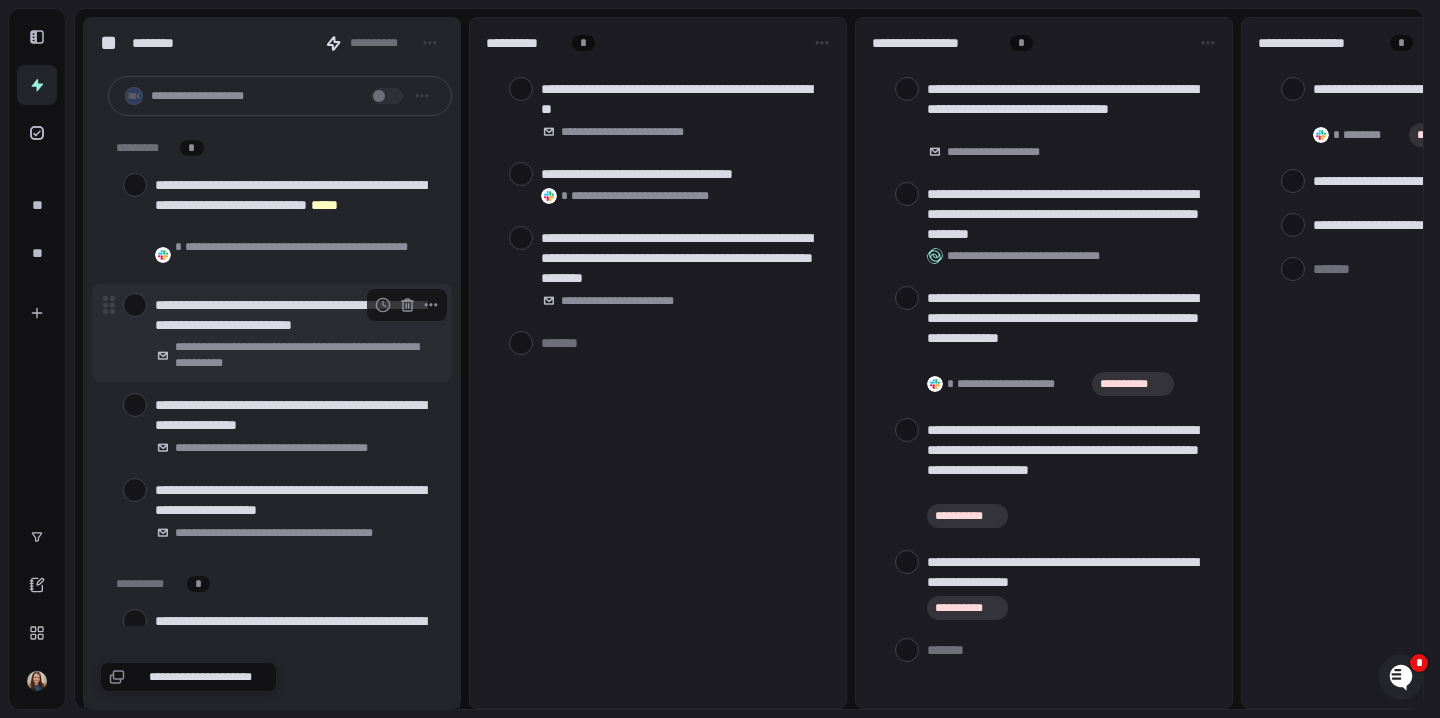 click at bounding box center (135, 305) 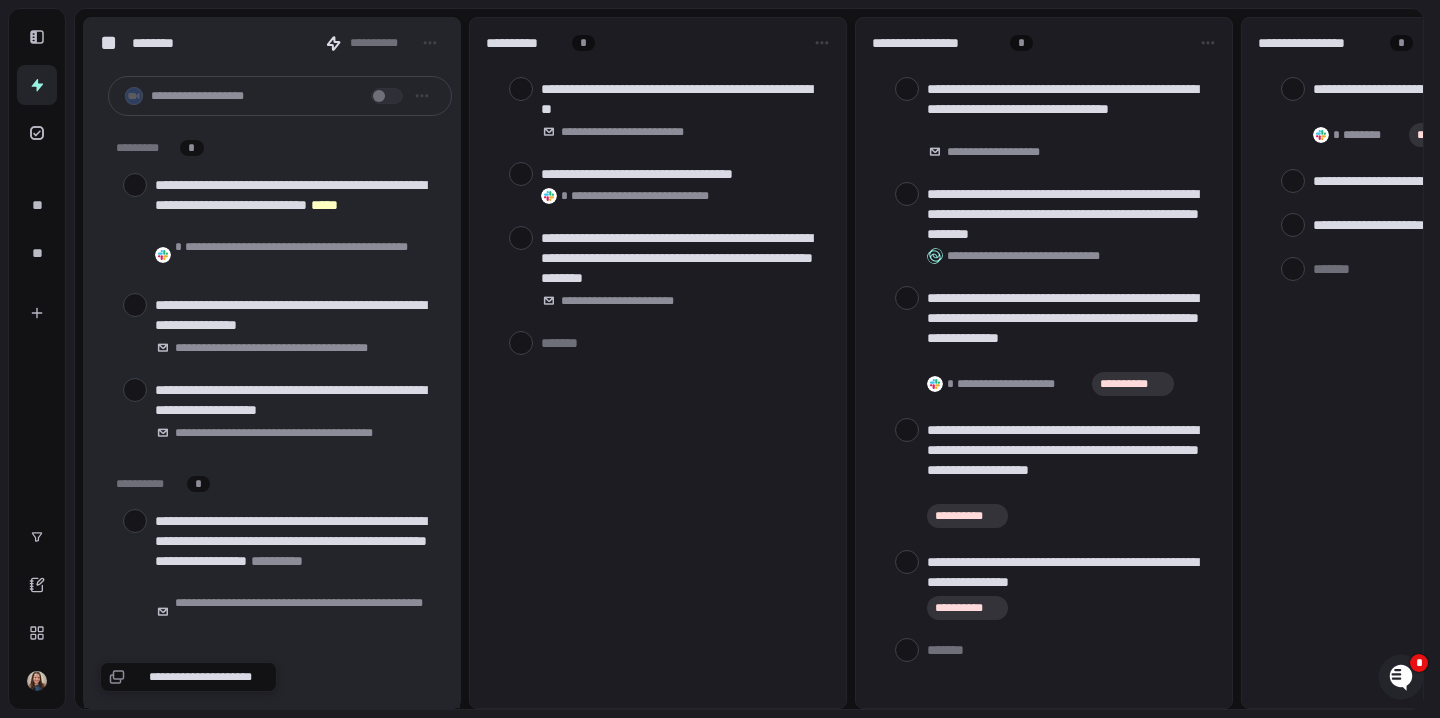 click at bounding box center (135, 305) 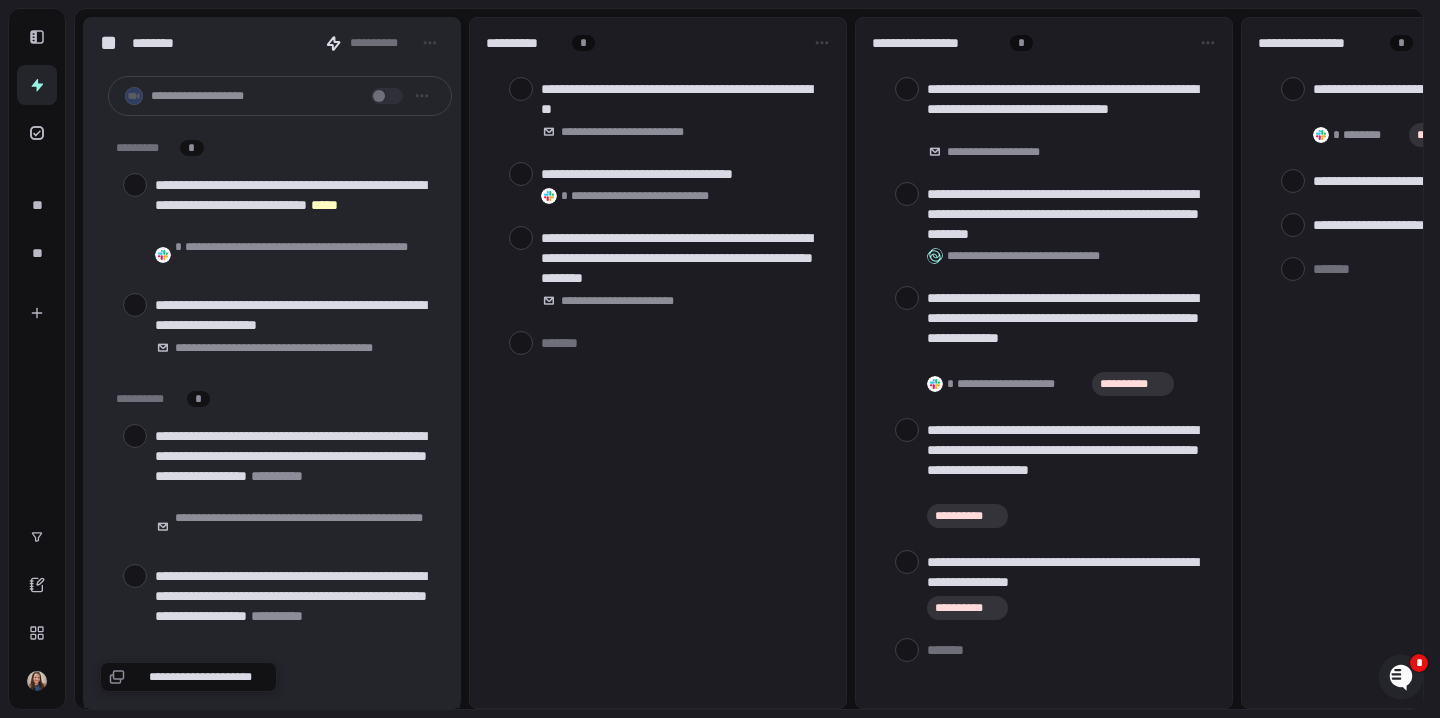 click at bounding box center (135, 305) 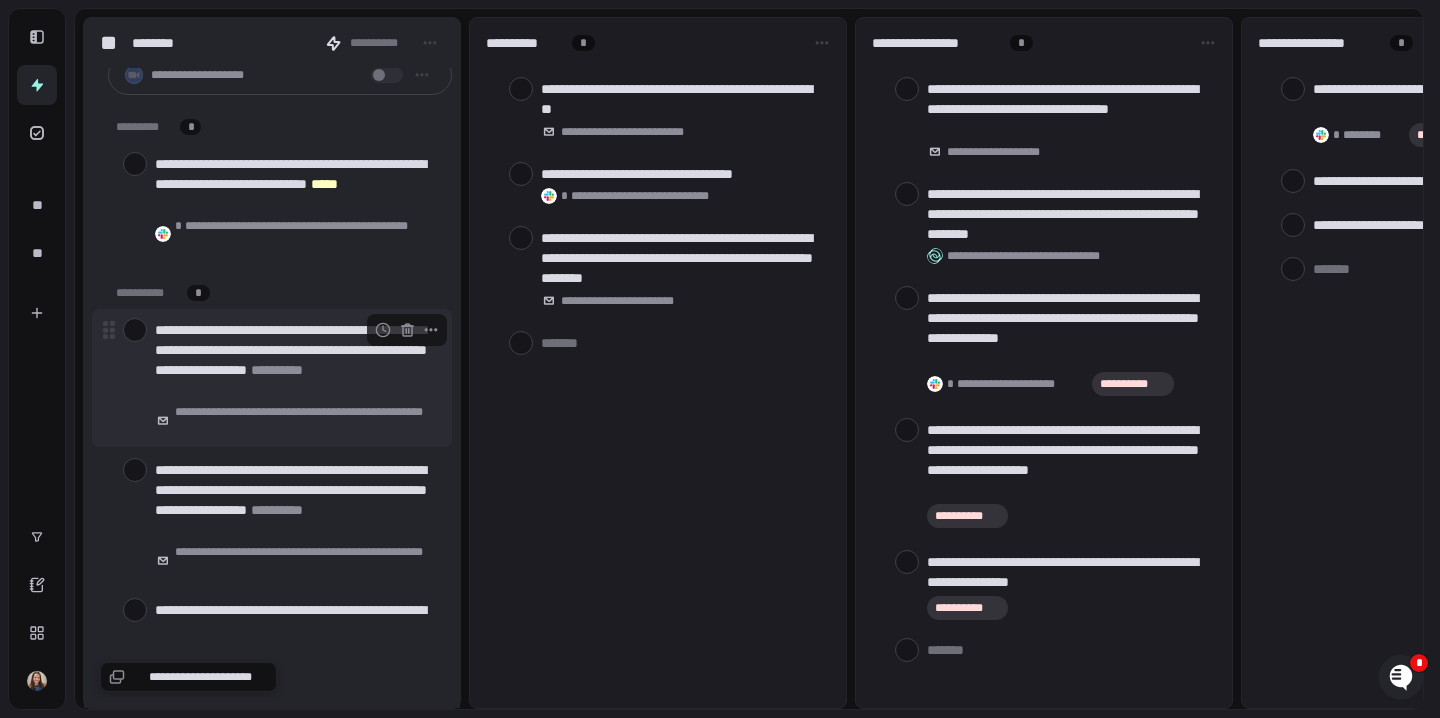 scroll, scrollTop: 23, scrollLeft: 0, axis: vertical 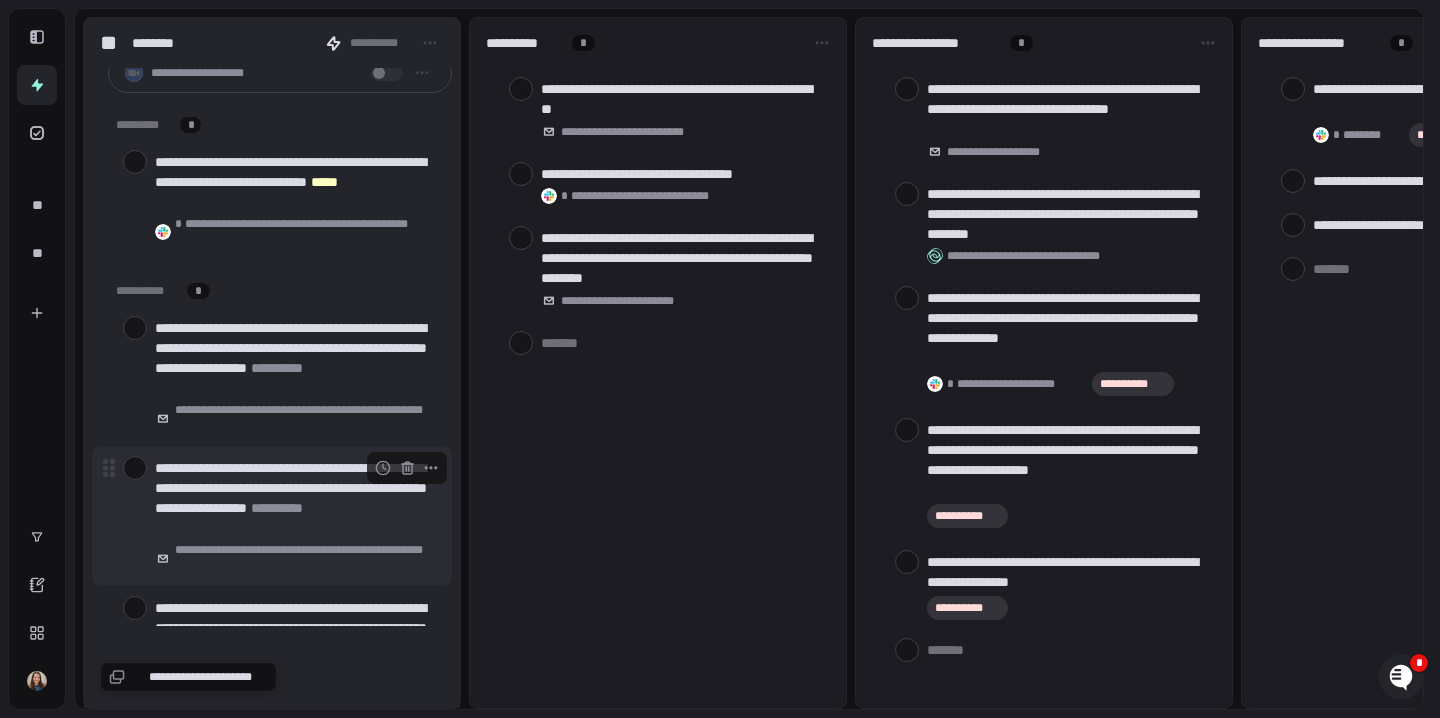 click at bounding box center [135, 468] 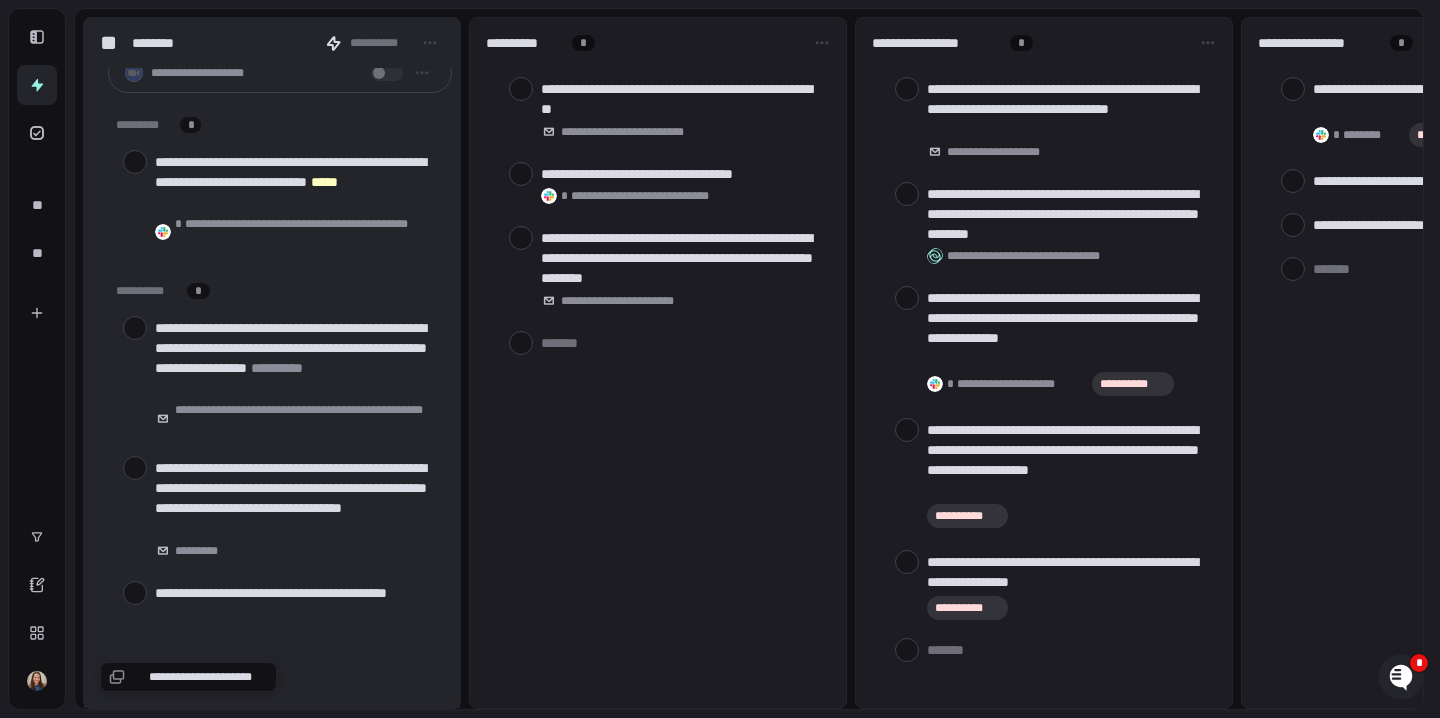 scroll, scrollTop: 0, scrollLeft: 0, axis: both 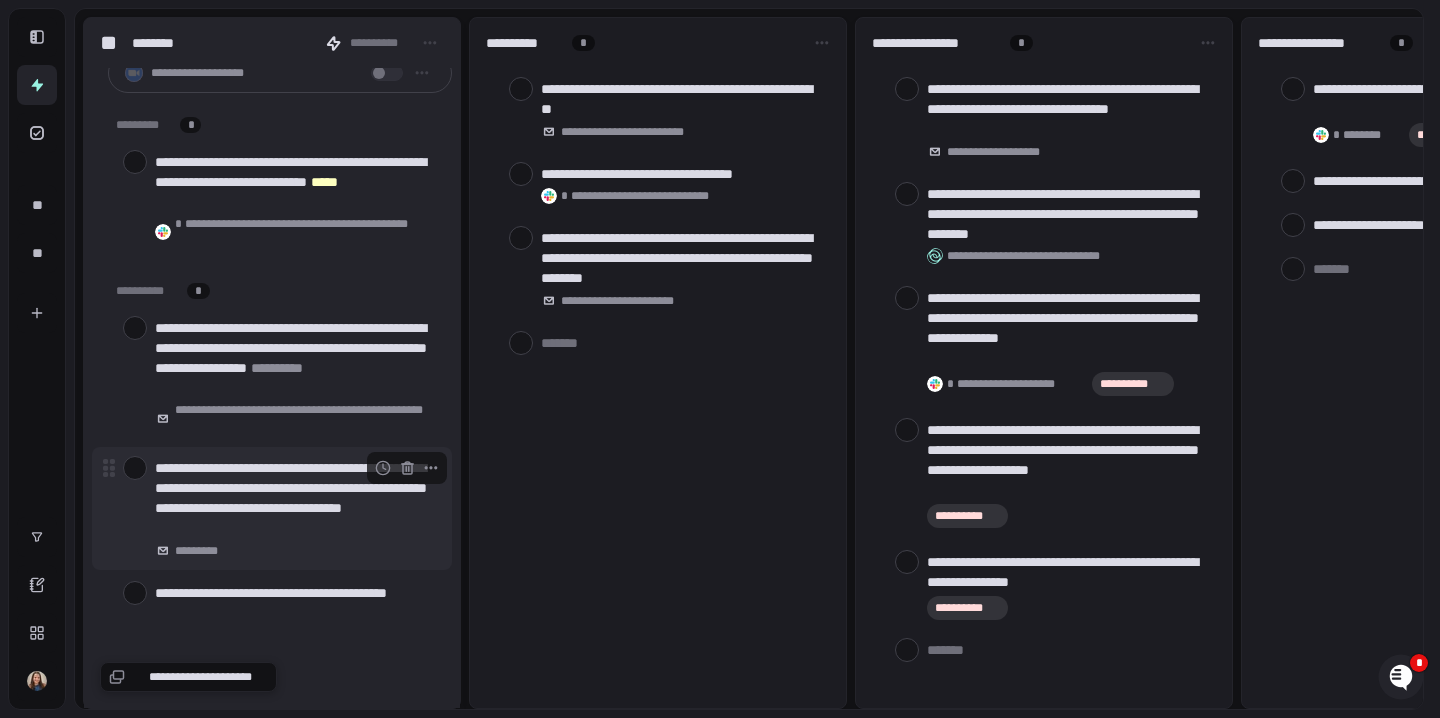 click at bounding box center [135, 468] 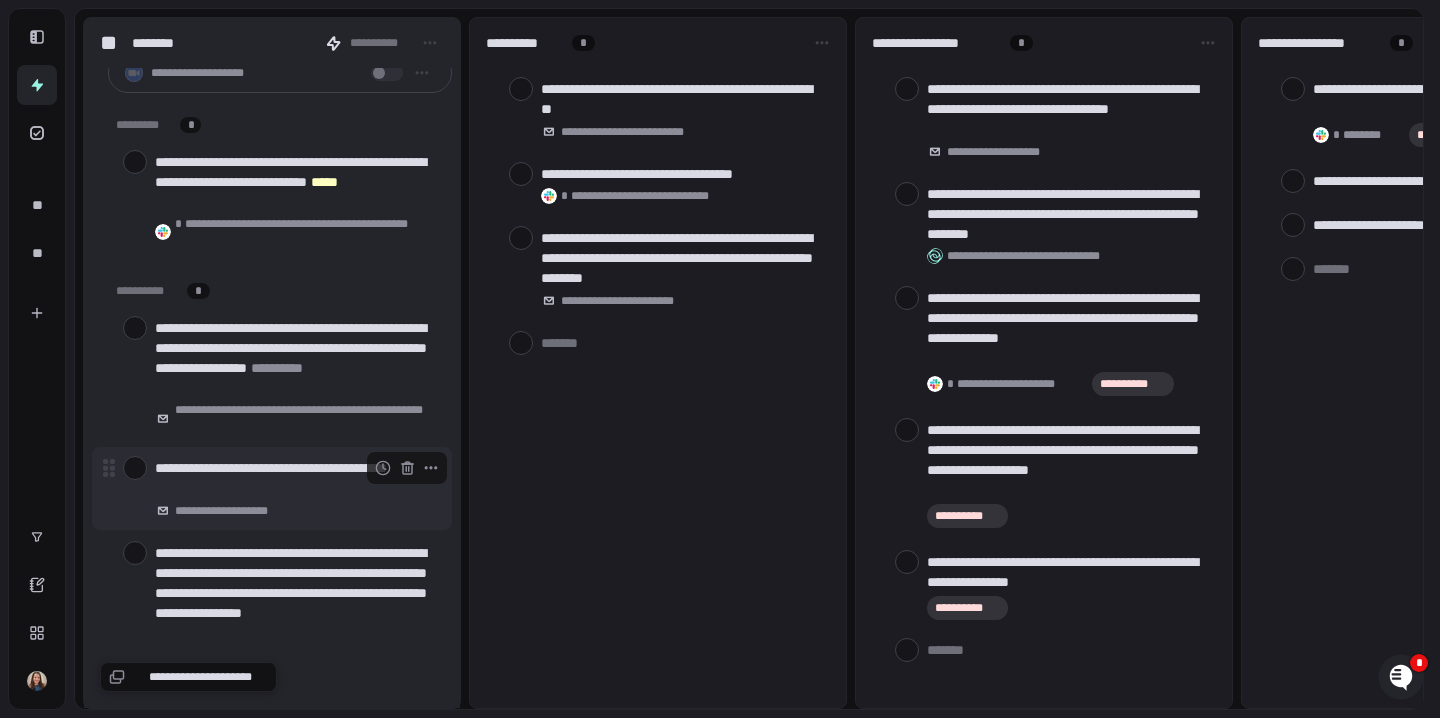 click at bounding box center (135, 468) 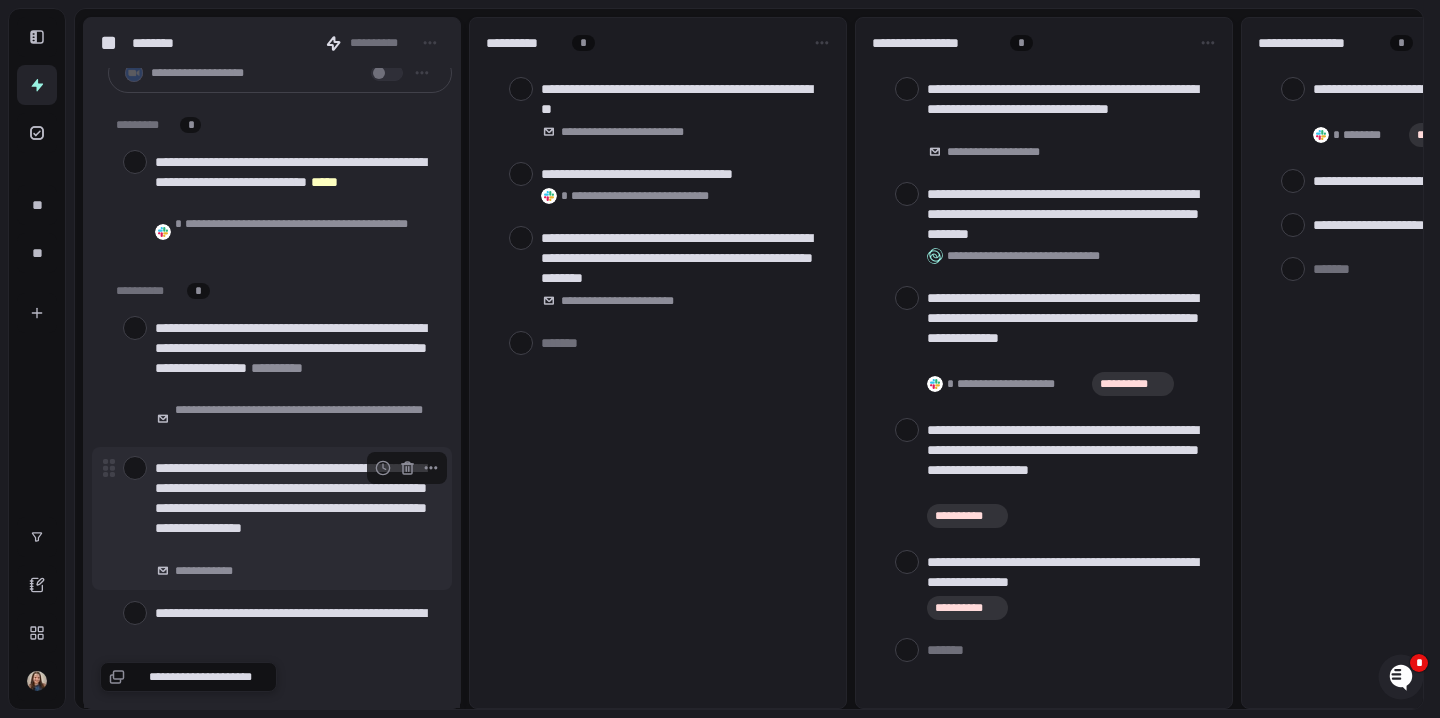 click at bounding box center (135, 468) 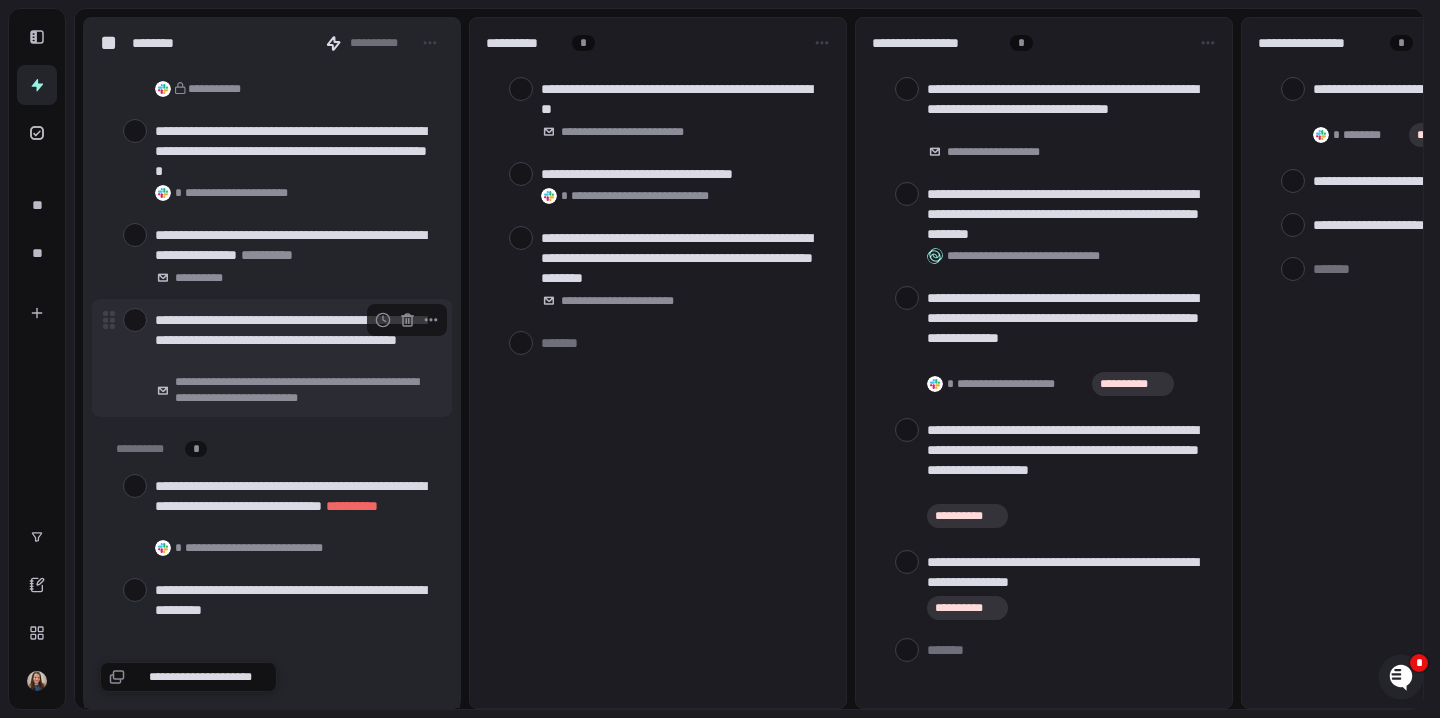 scroll, scrollTop: 525, scrollLeft: 0, axis: vertical 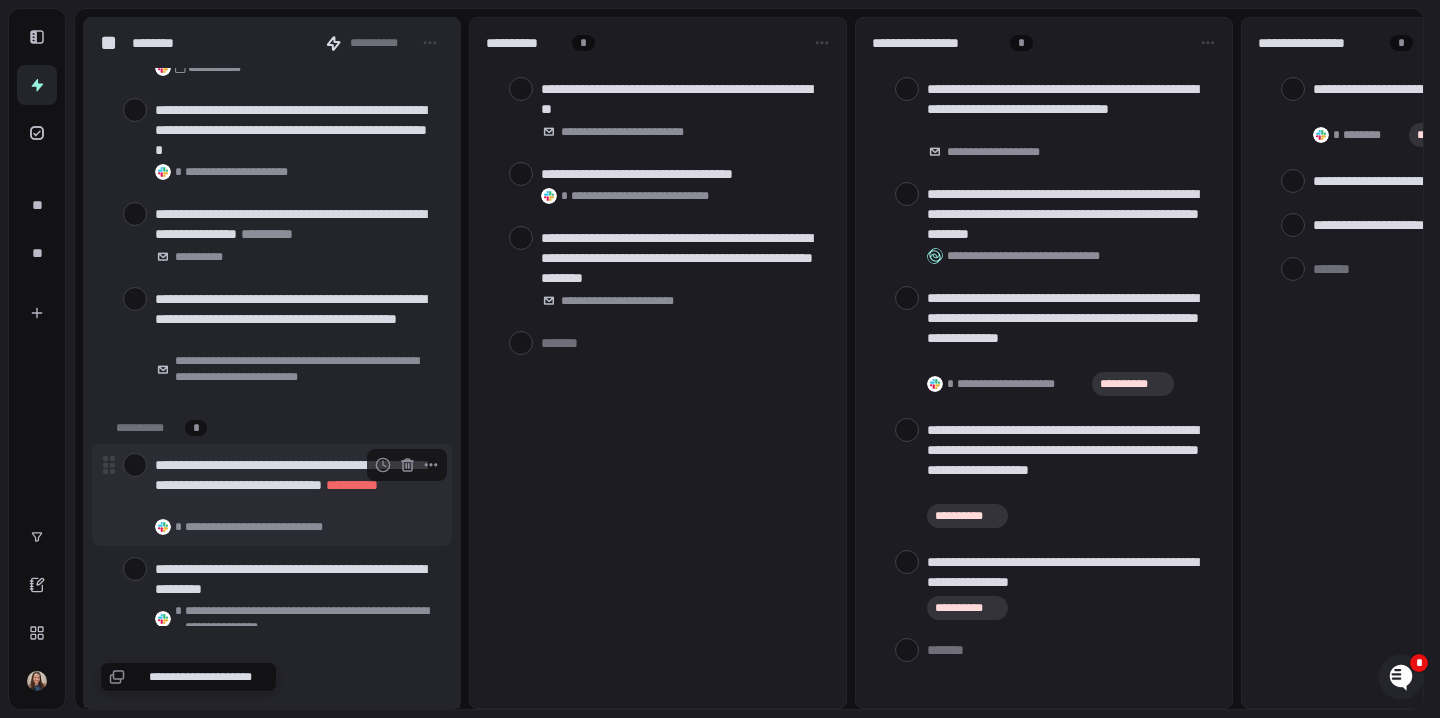 click at bounding box center [135, 465] 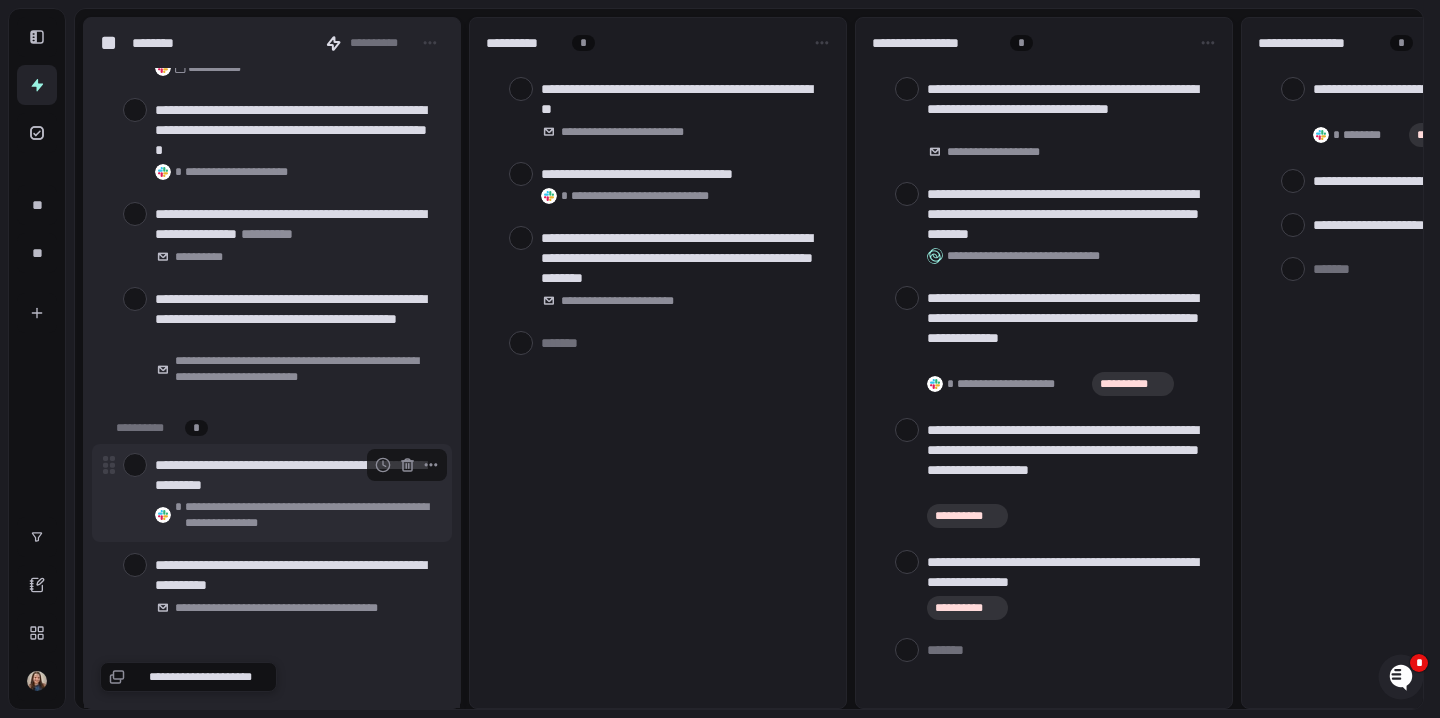 click at bounding box center (135, 465) 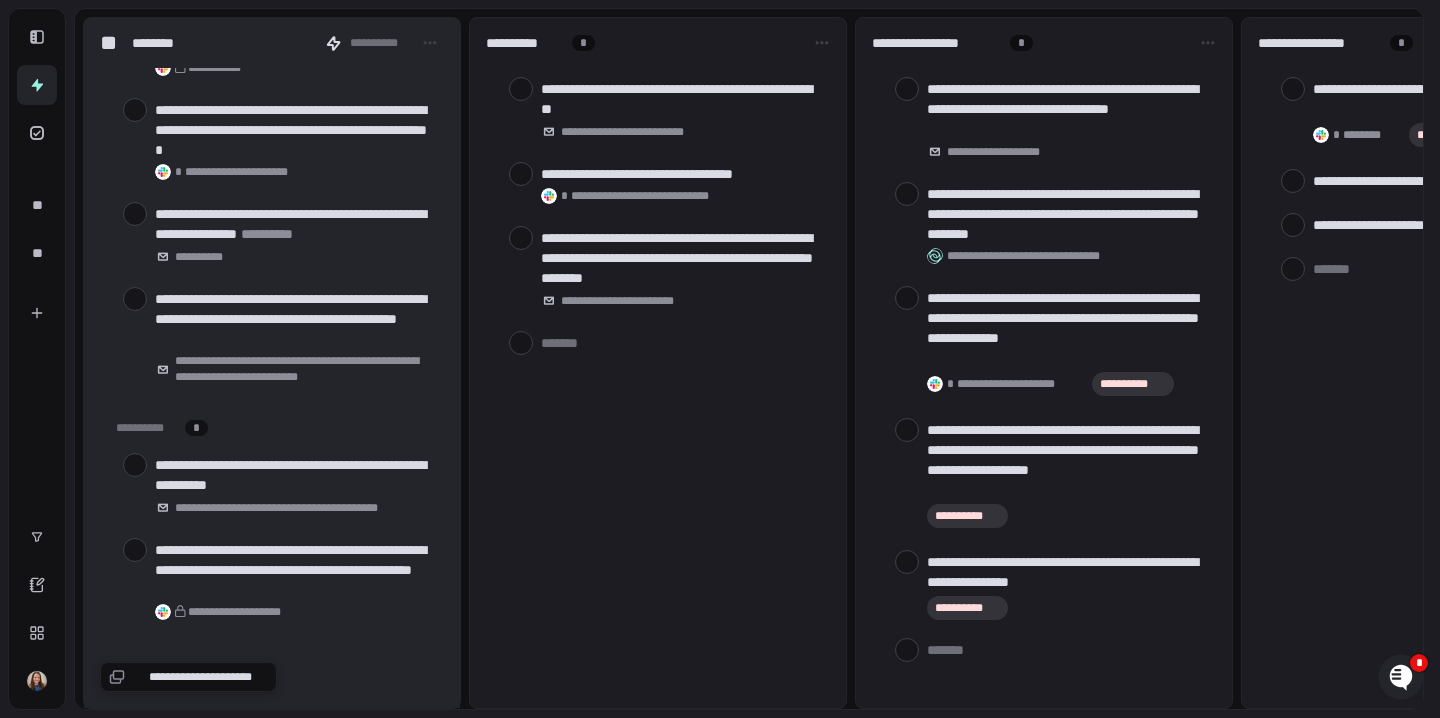 click at bounding box center [135, 465] 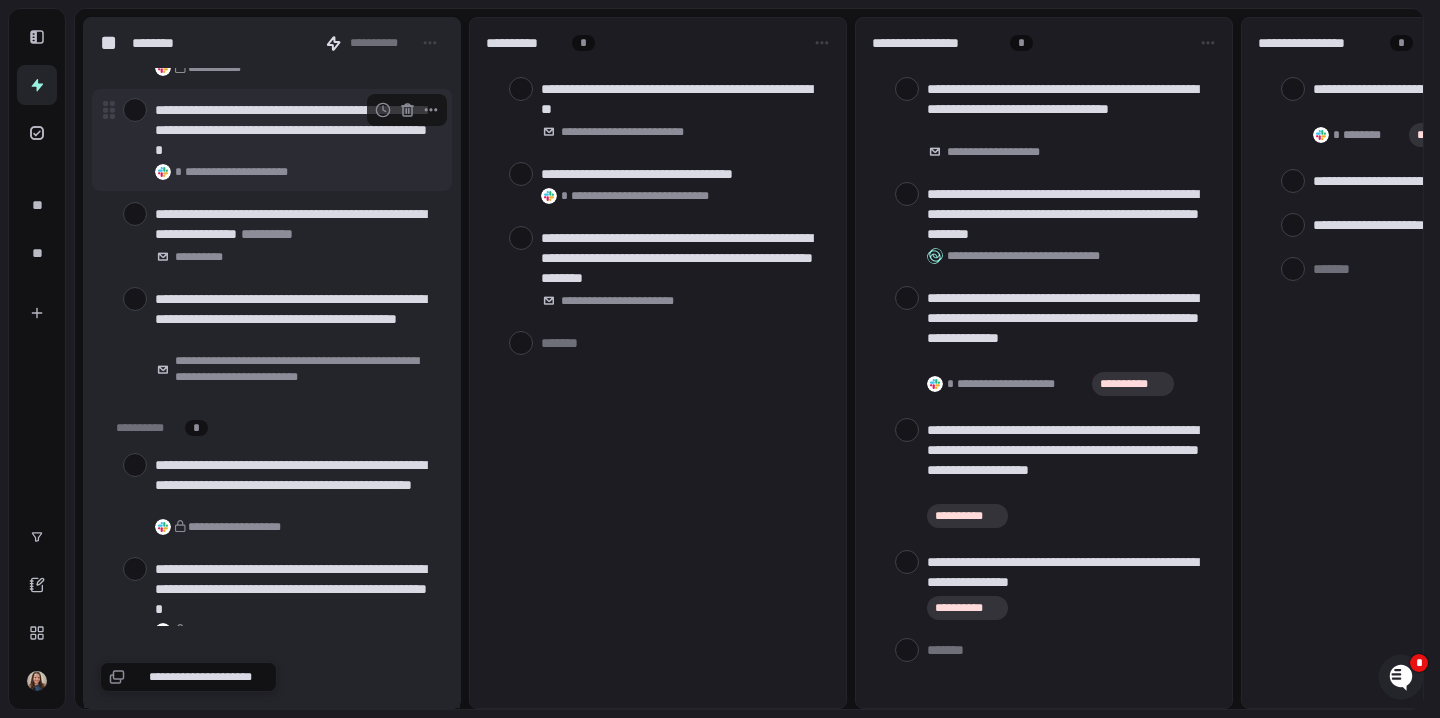 type on "*" 